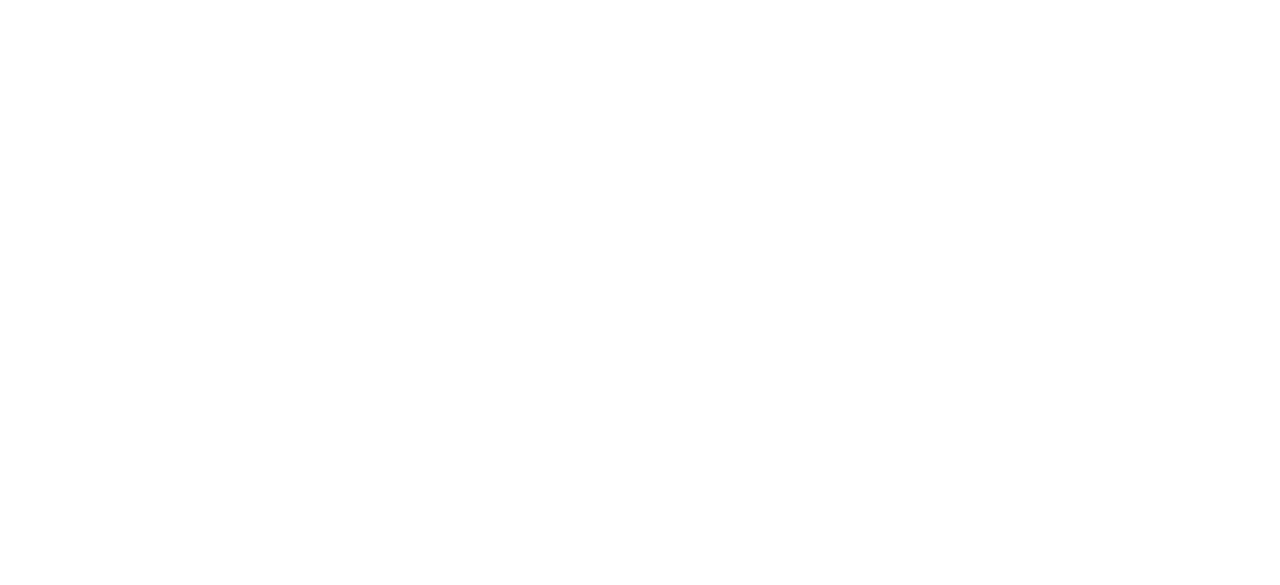 scroll, scrollTop: 0, scrollLeft: 0, axis: both 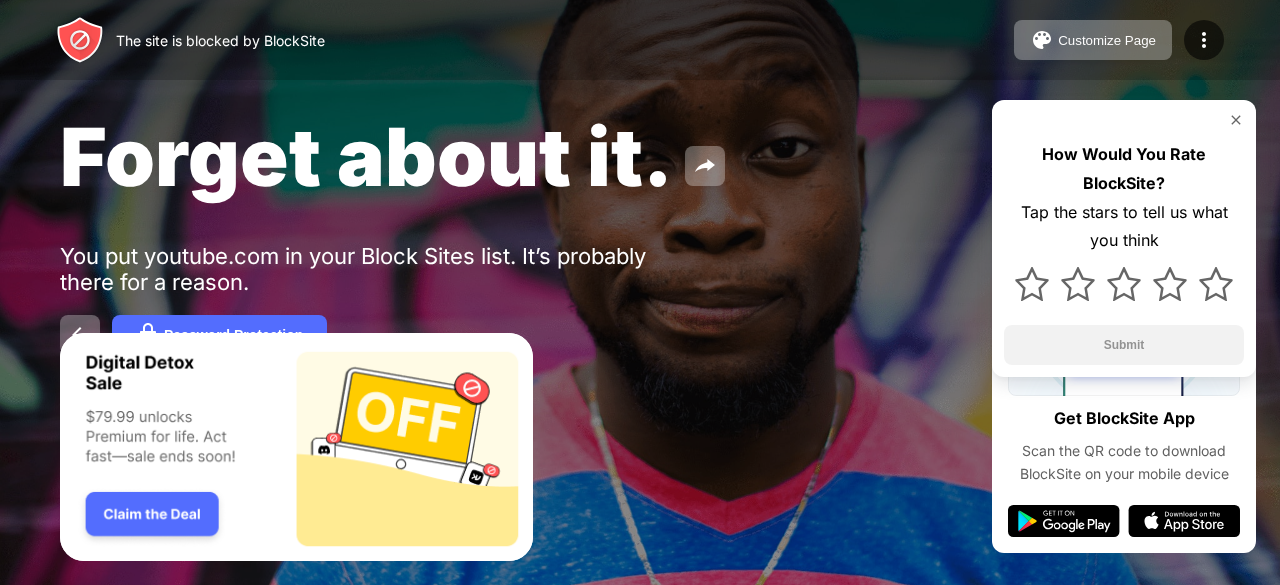 click on "Forget about it. You put youtube.com in your Block Sites list. It’s probably there for a reason. Password Protection How Would You Rate BlockSite? Tap the stars to tell us what you think Submit" at bounding box center (640, 231) 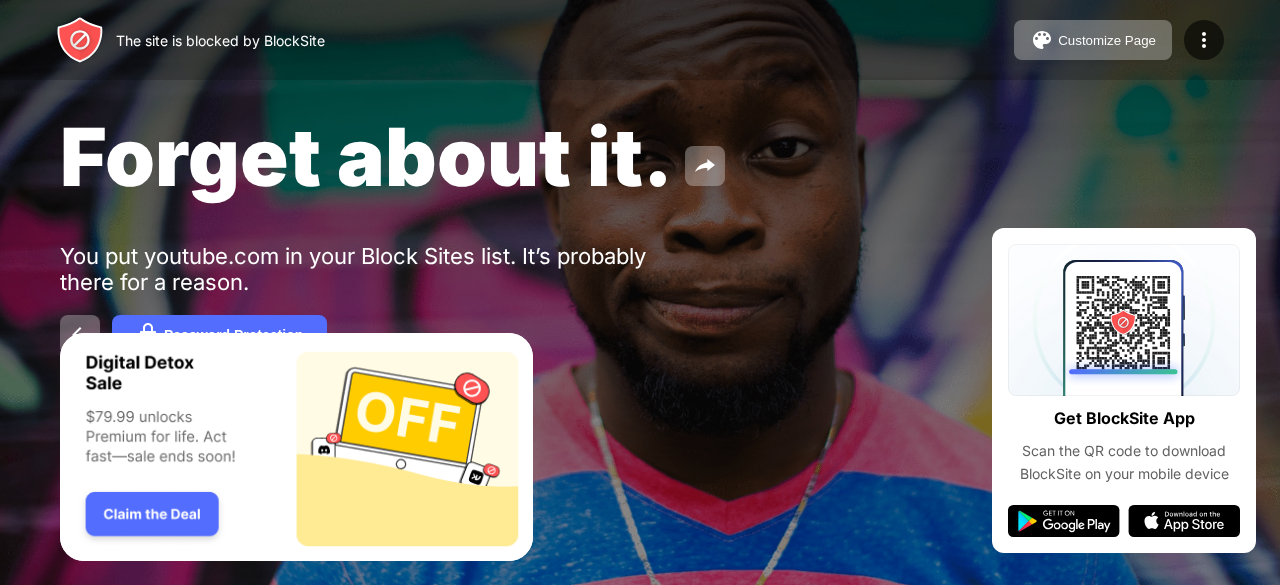 click on "The site is blocked by BlockSite Customize Page Edit Block List Redirect Customize Block Page Upgrade Password Protection Upgrade" at bounding box center [640, 40] 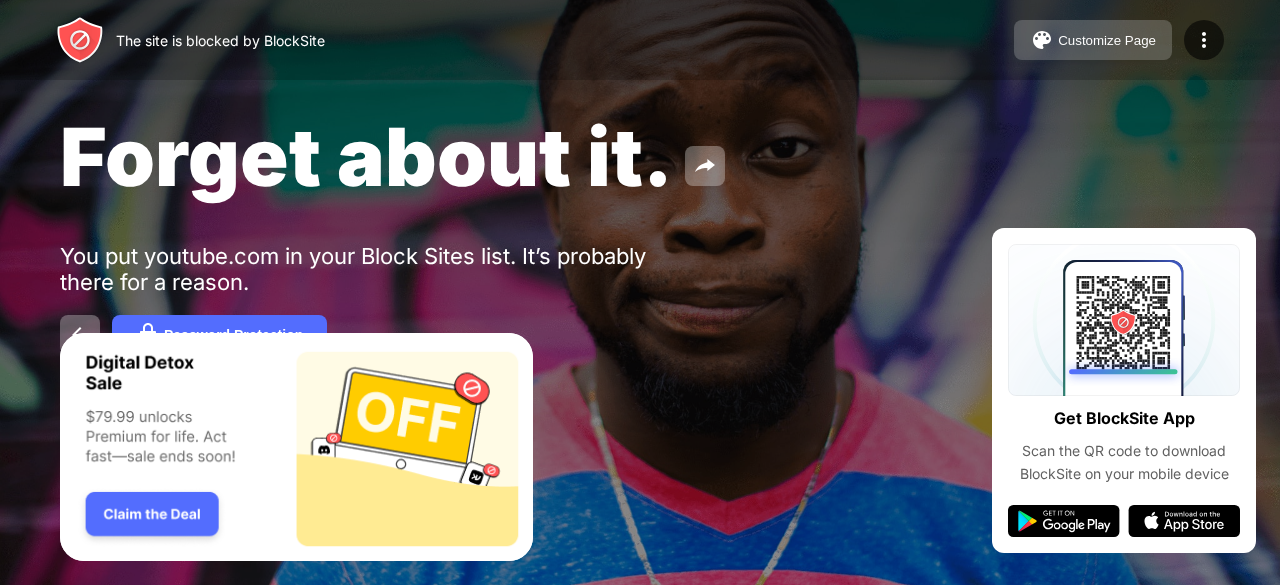 click on "Customize Page" at bounding box center [1093, 40] 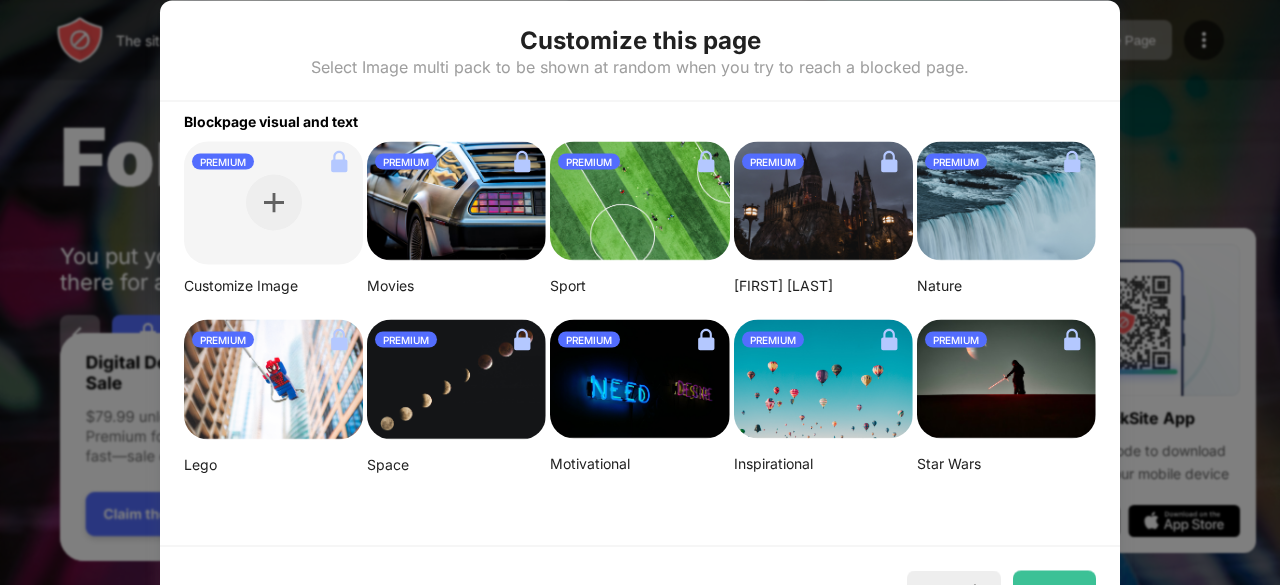 click at bounding box center (456, 201) 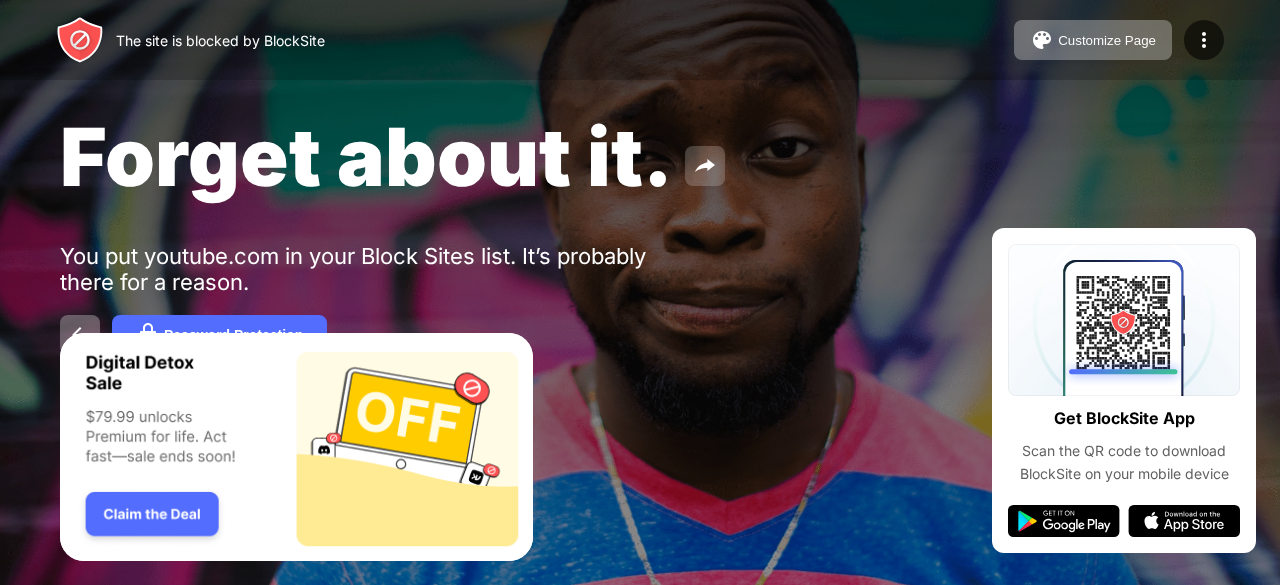 click at bounding box center (705, 166) 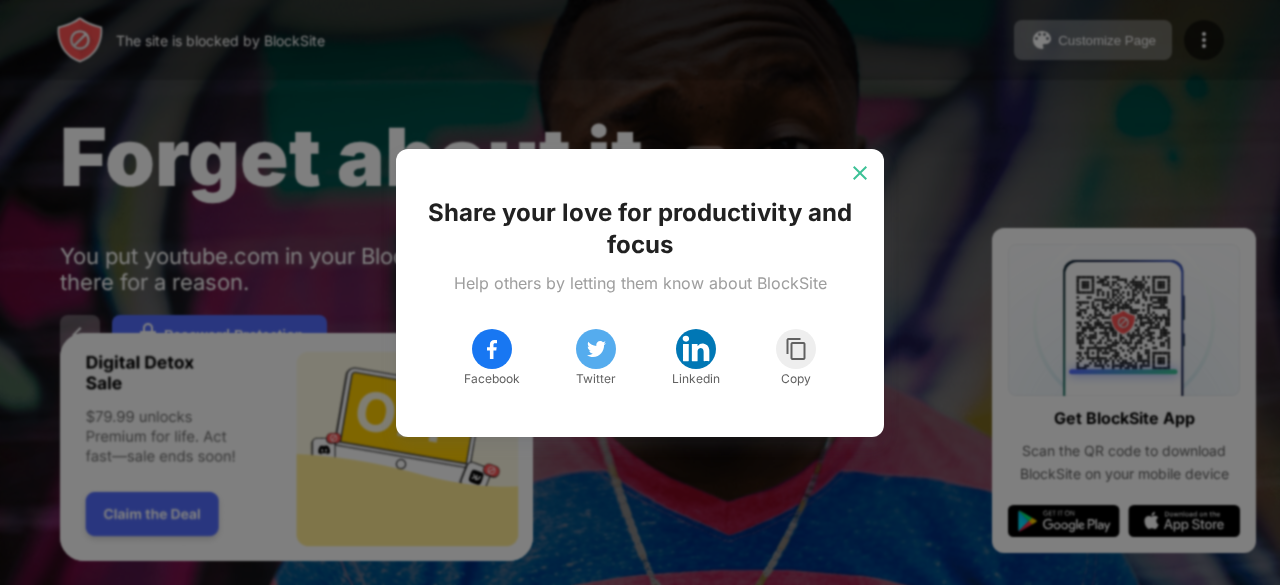 click at bounding box center (860, 173) 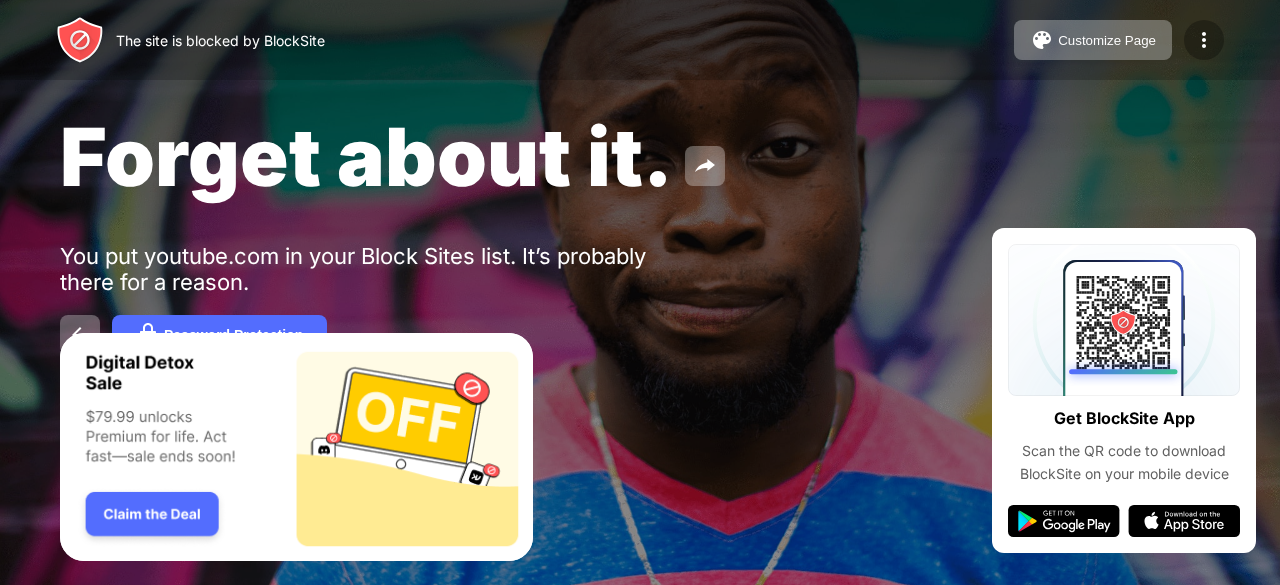 click at bounding box center (1204, 40) 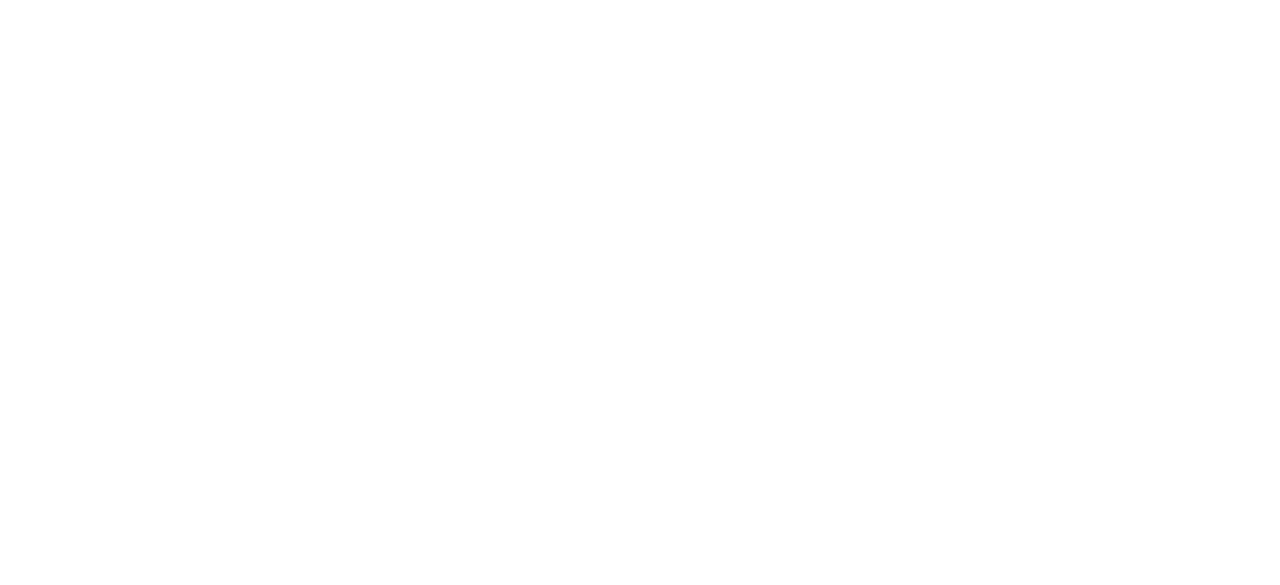 scroll, scrollTop: 0, scrollLeft: 0, axis: both 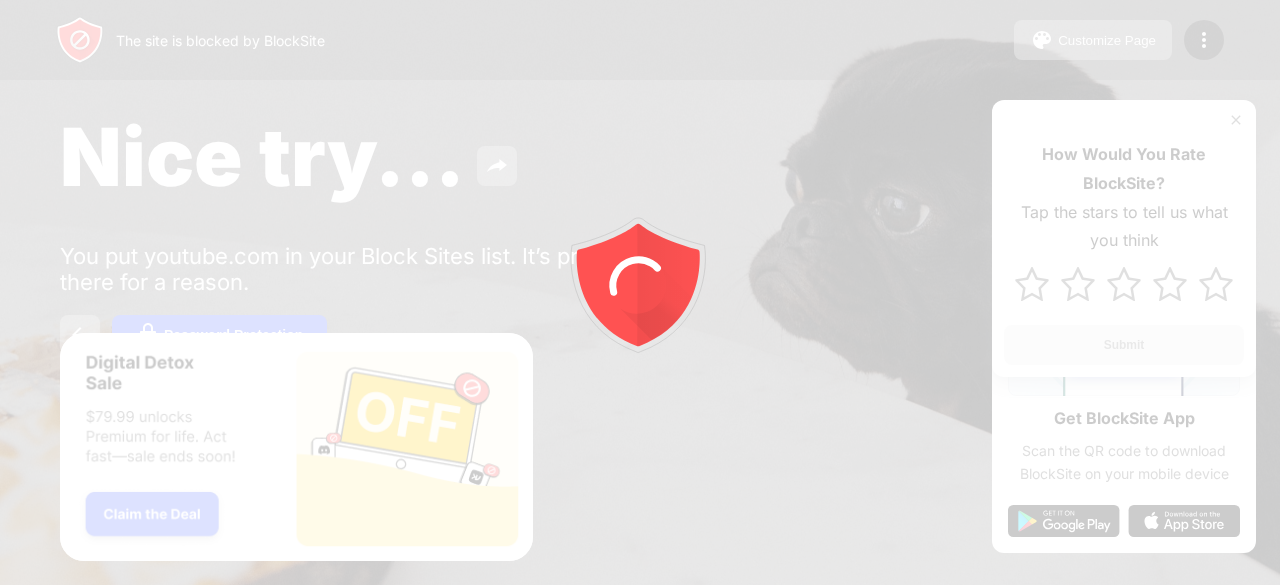 click at bounding box center [640, 292] 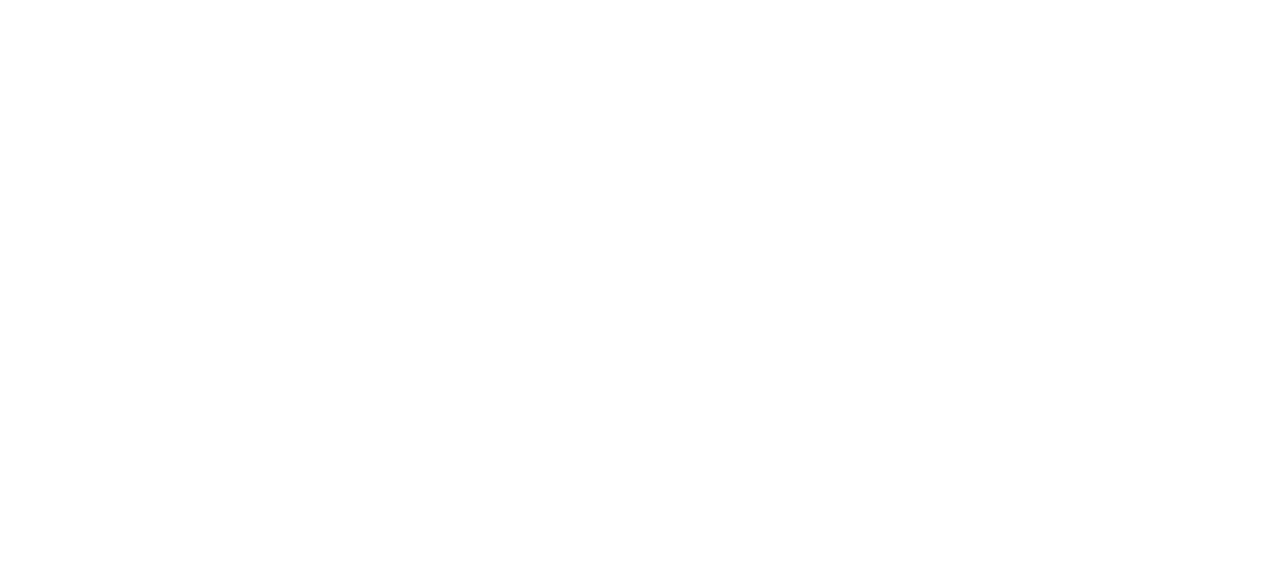 scroll, scrollTop: 0, scrollLeft: 0, axis: both 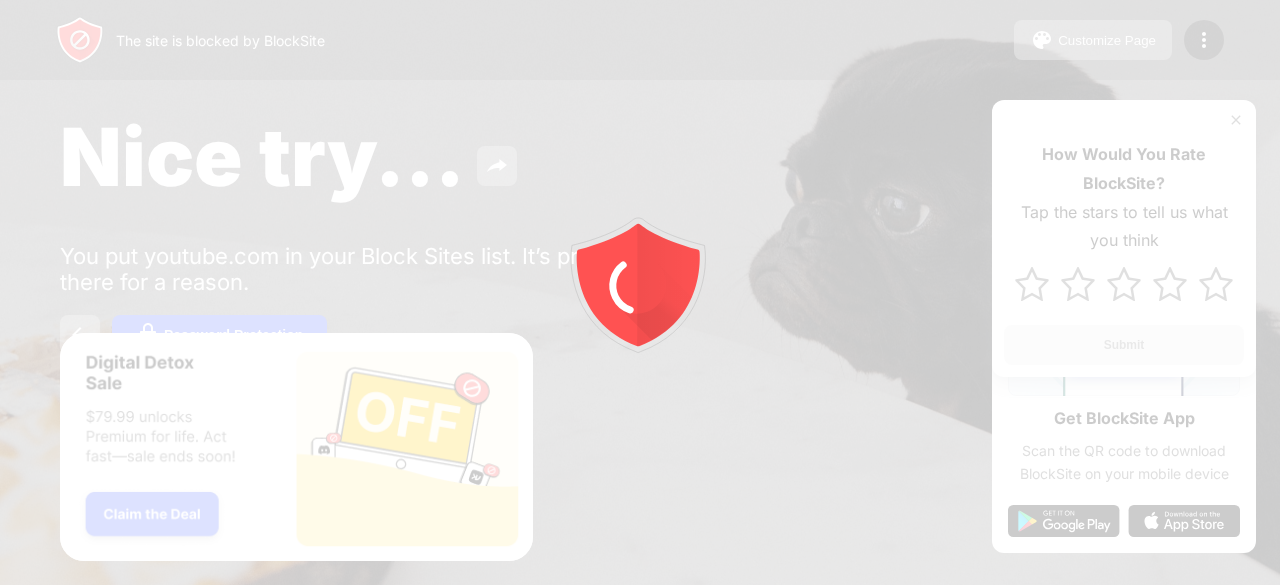 click at bounding box center (640, 292) 